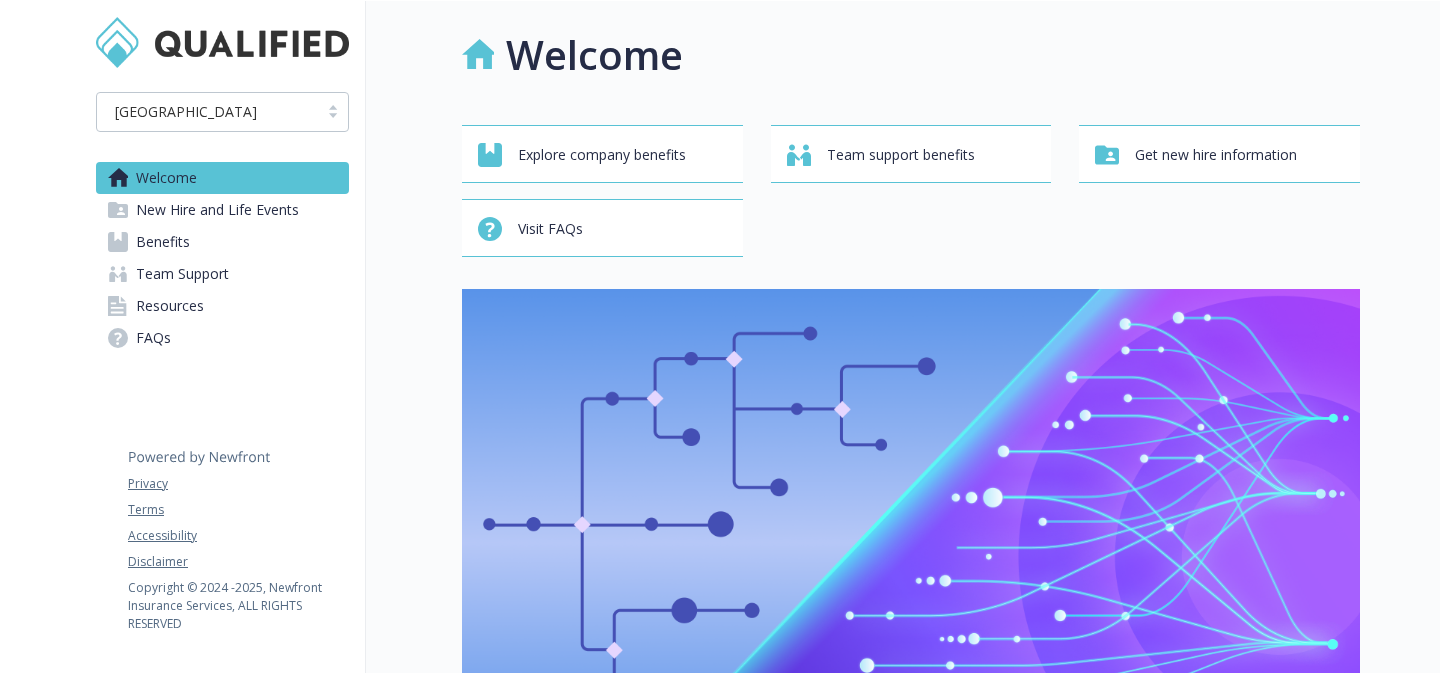 scroll, scrollTop: 0, scrollLeft: 0, axis: both 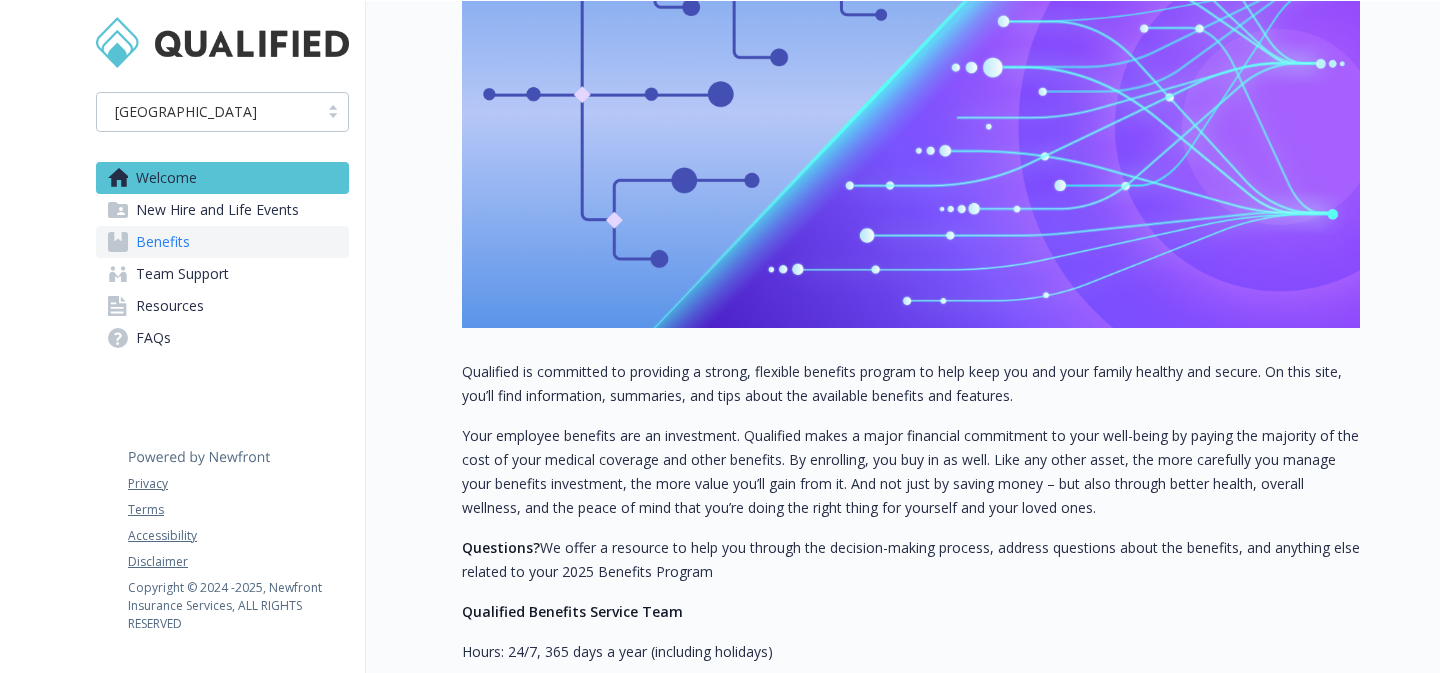 click on "Benefits" at bounding box center [222, 242] 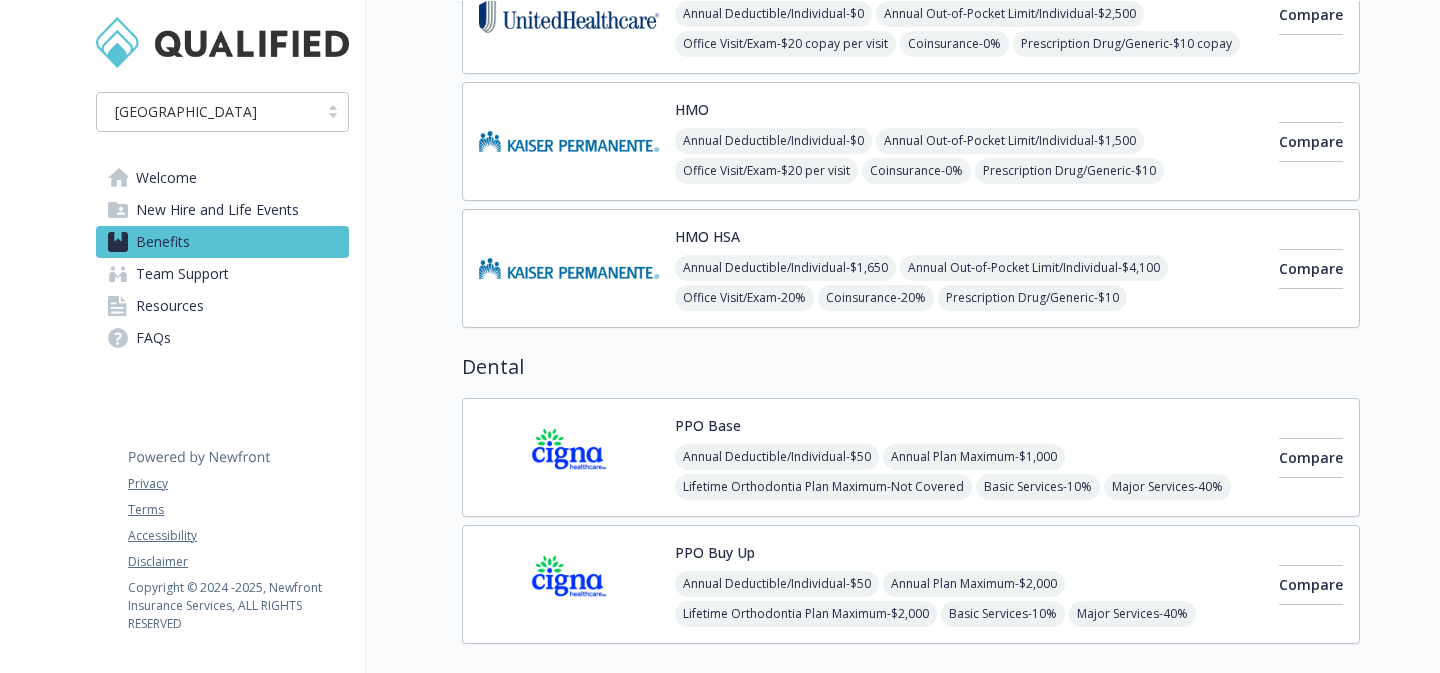 scroll, scrollTop: 525, scrollLeft: 0, axis: vertical 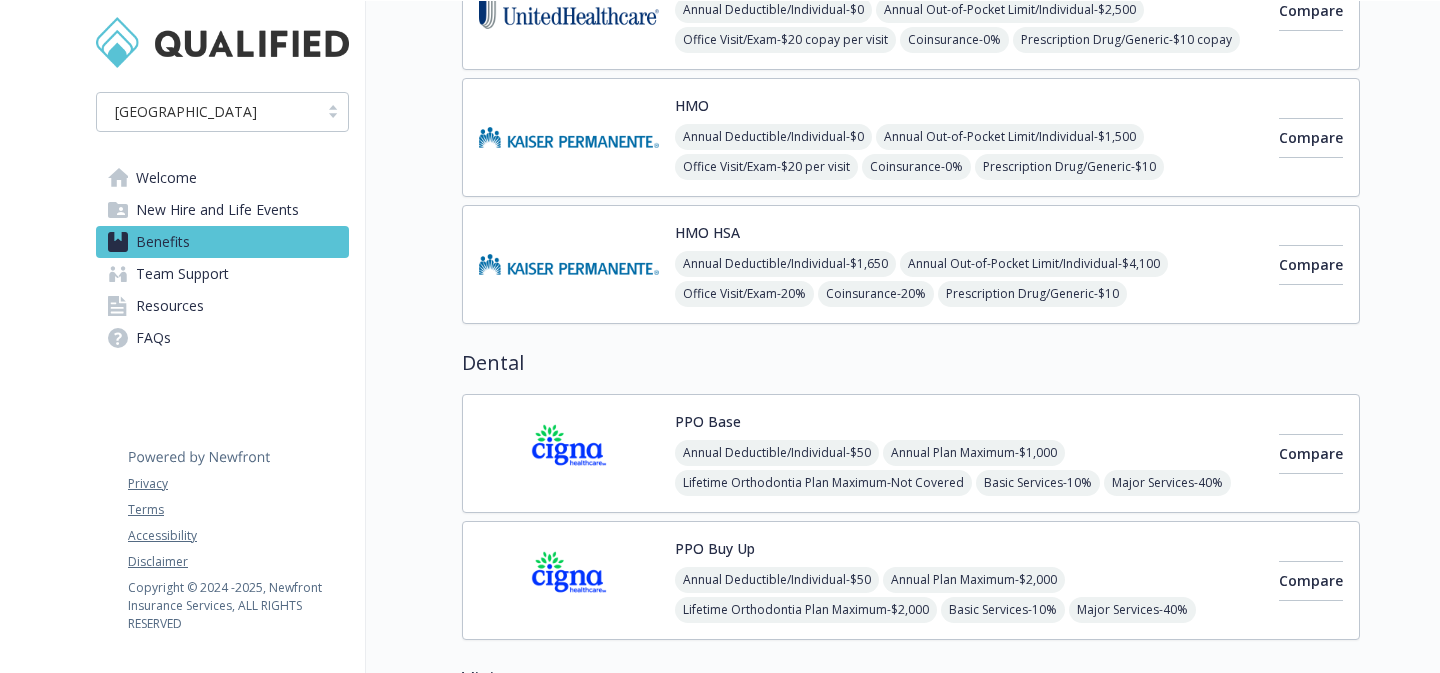 click at bounding box center (569, 453) 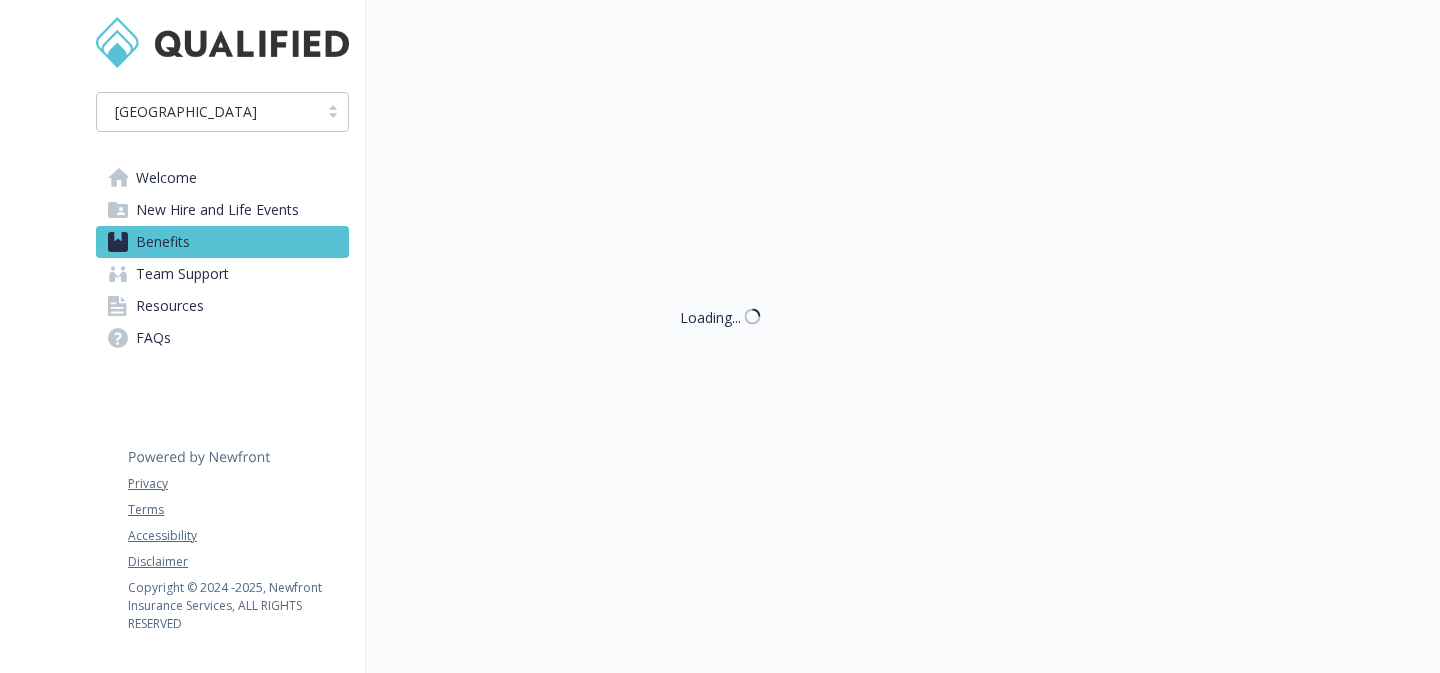 scroll, scrollTop: 525, scrollLeft: 0, axis: vertical 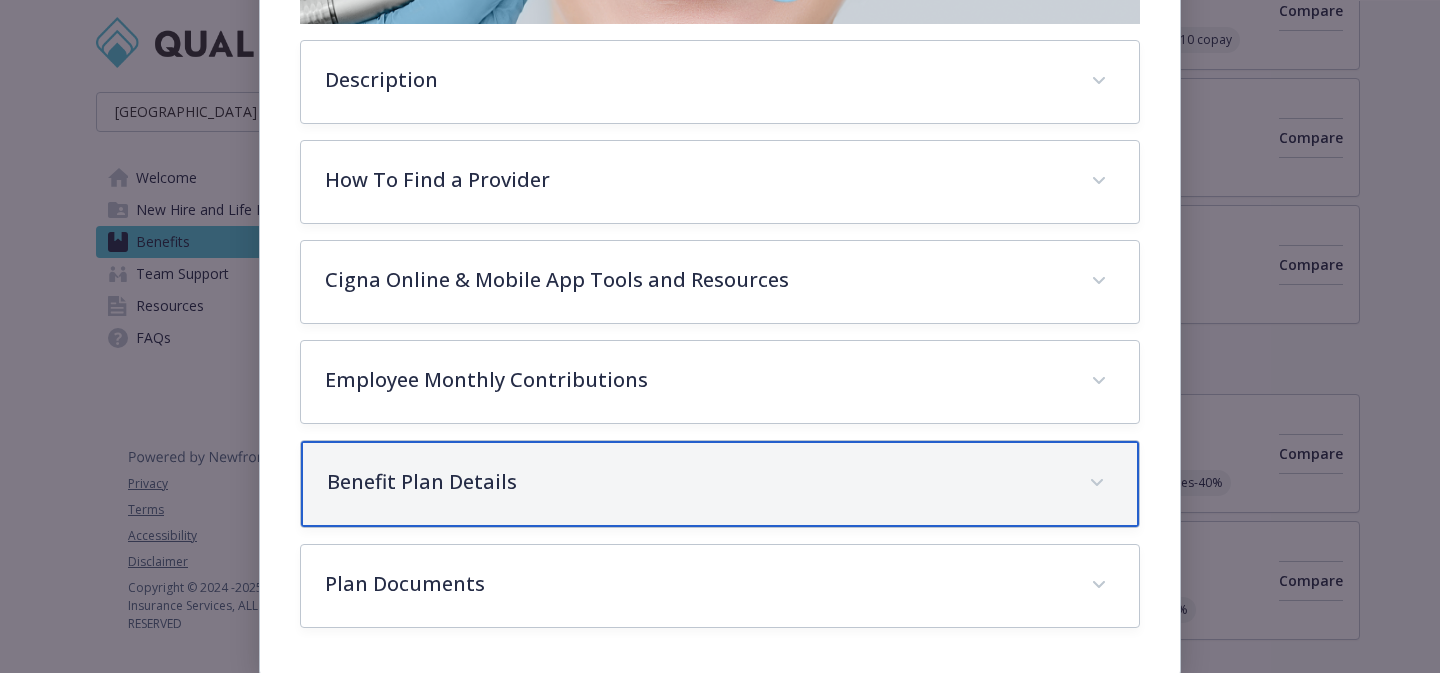 click on "Benefit Plan Details" at bounding box center [696, 482] 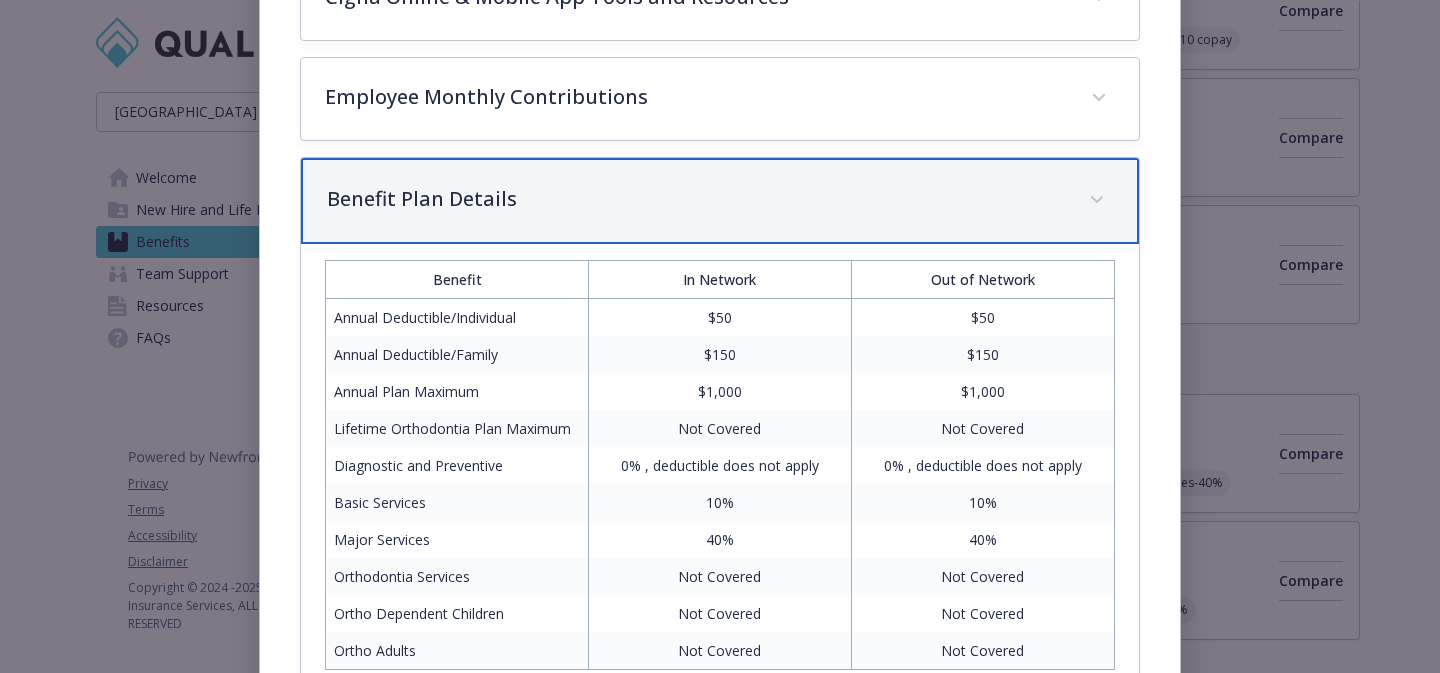 scroll, scrollTop: 881, scrollLeft: 0, axis: vertical 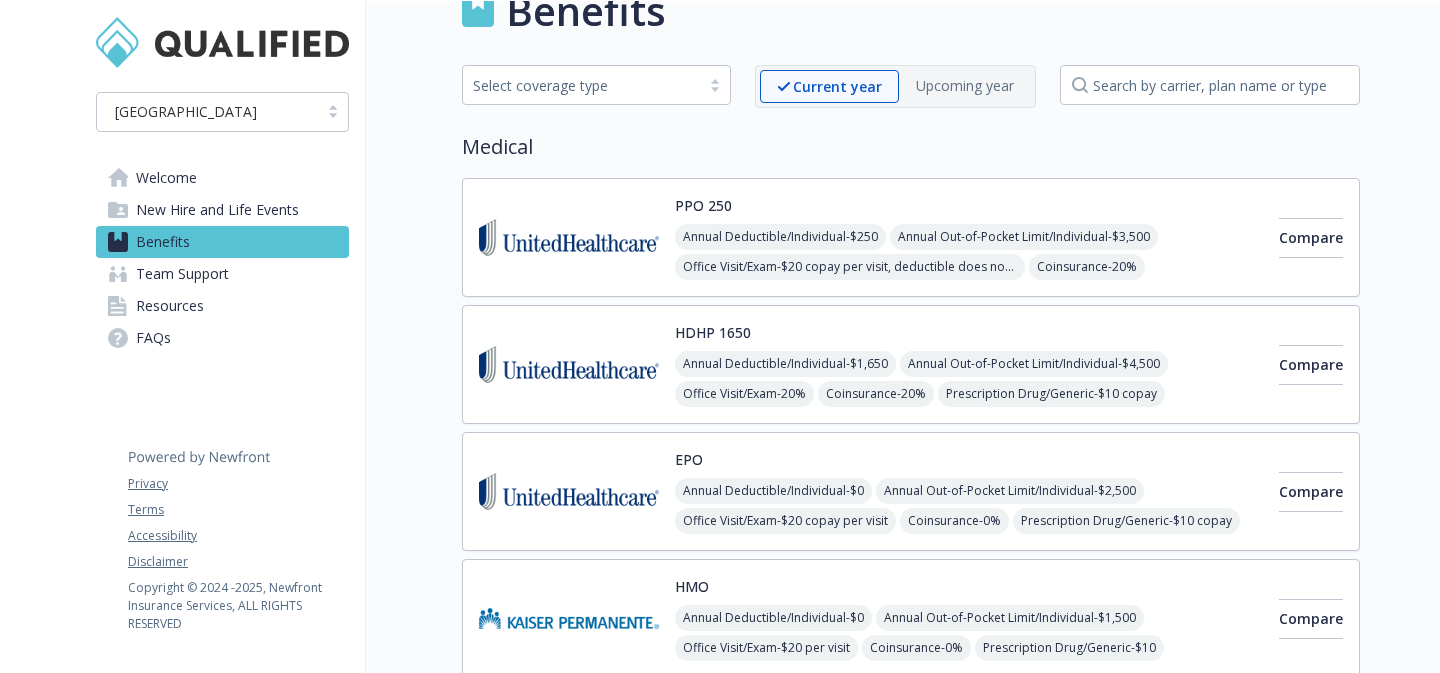 click at bounding box center (569, 364) 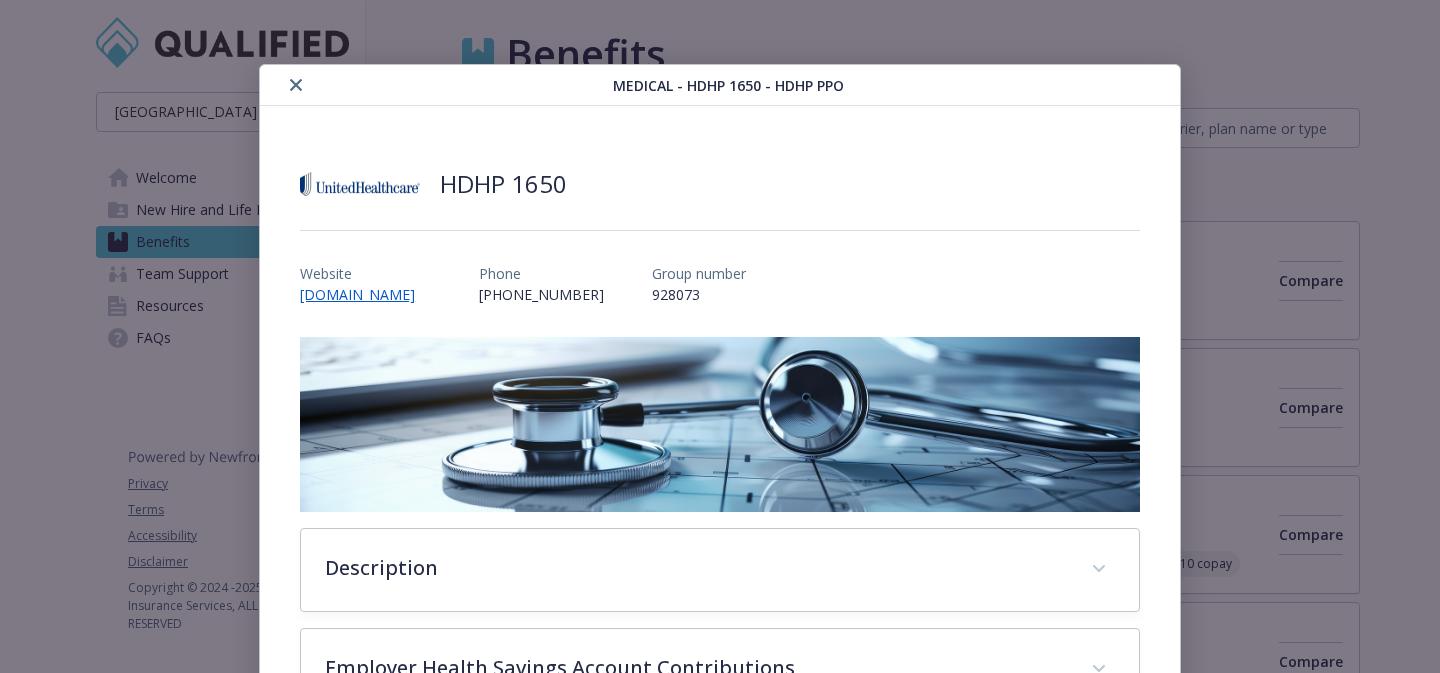 scroll, scrollTop: 44, scrollLeft: 0, axis: vertical 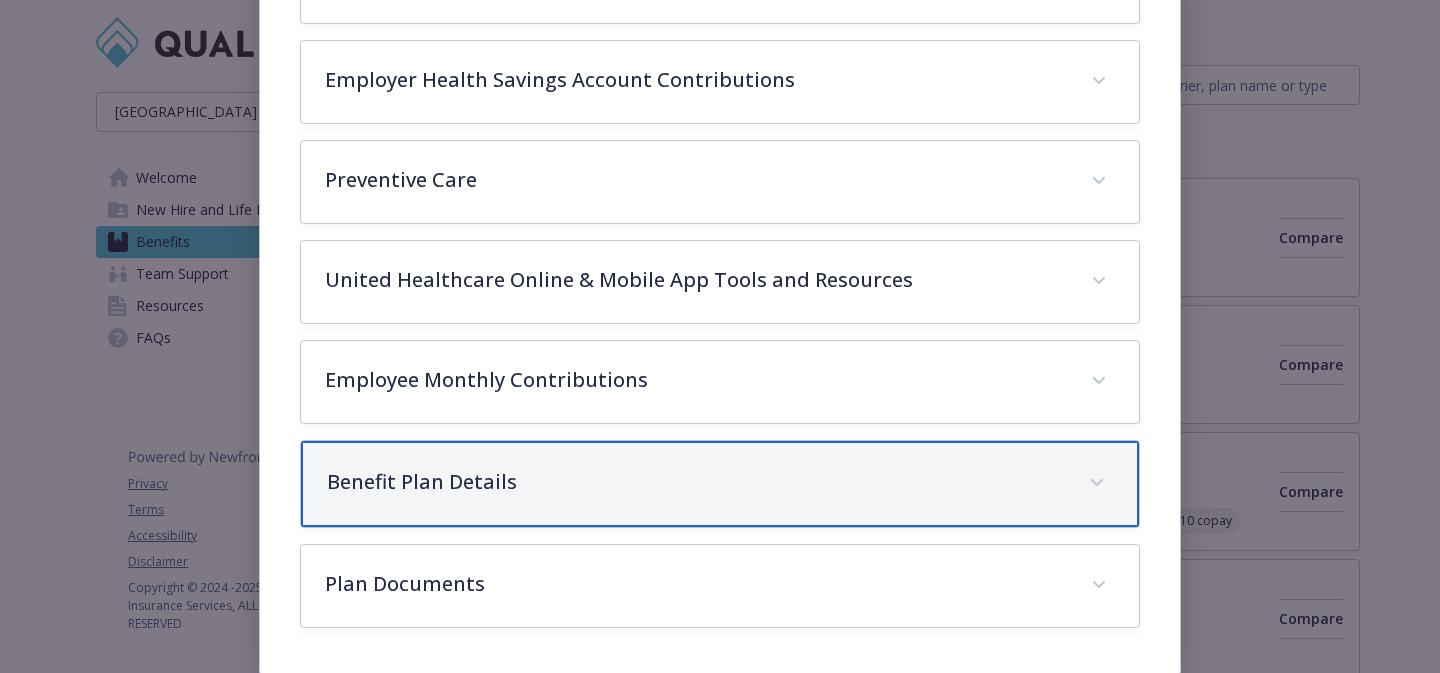 click on "Benefit Plan Details" at bounding box center [696, 482] 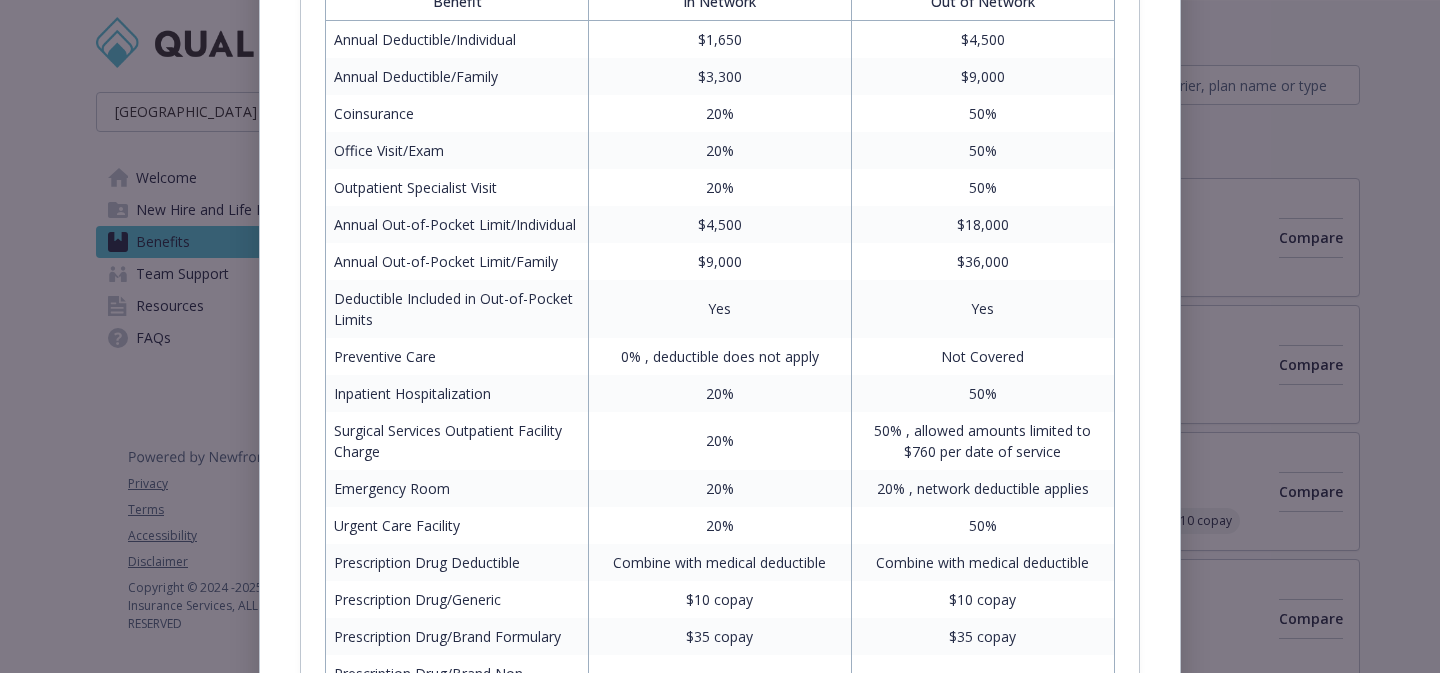 scroll, scrollTop: 1168, scrollLeft: 0, axis: vertical 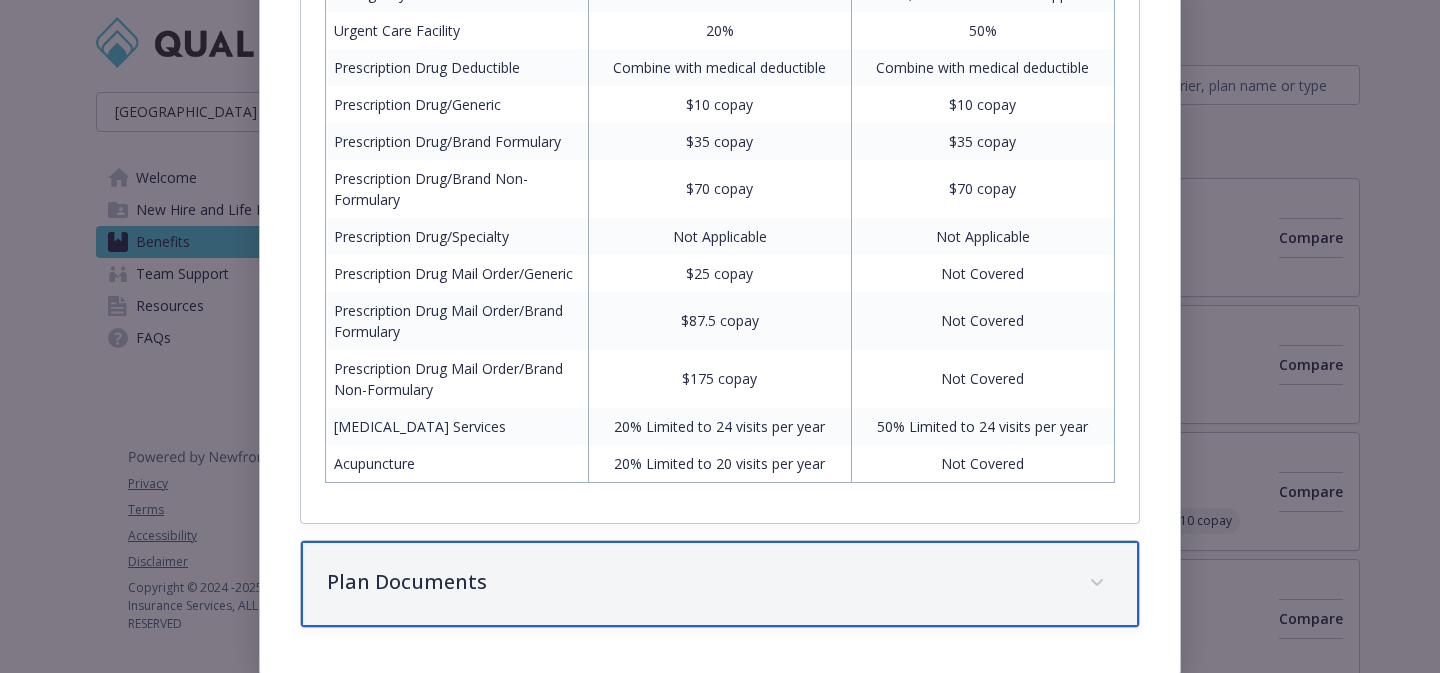 click on "Plan Documents" at bounding box center [720, 584] 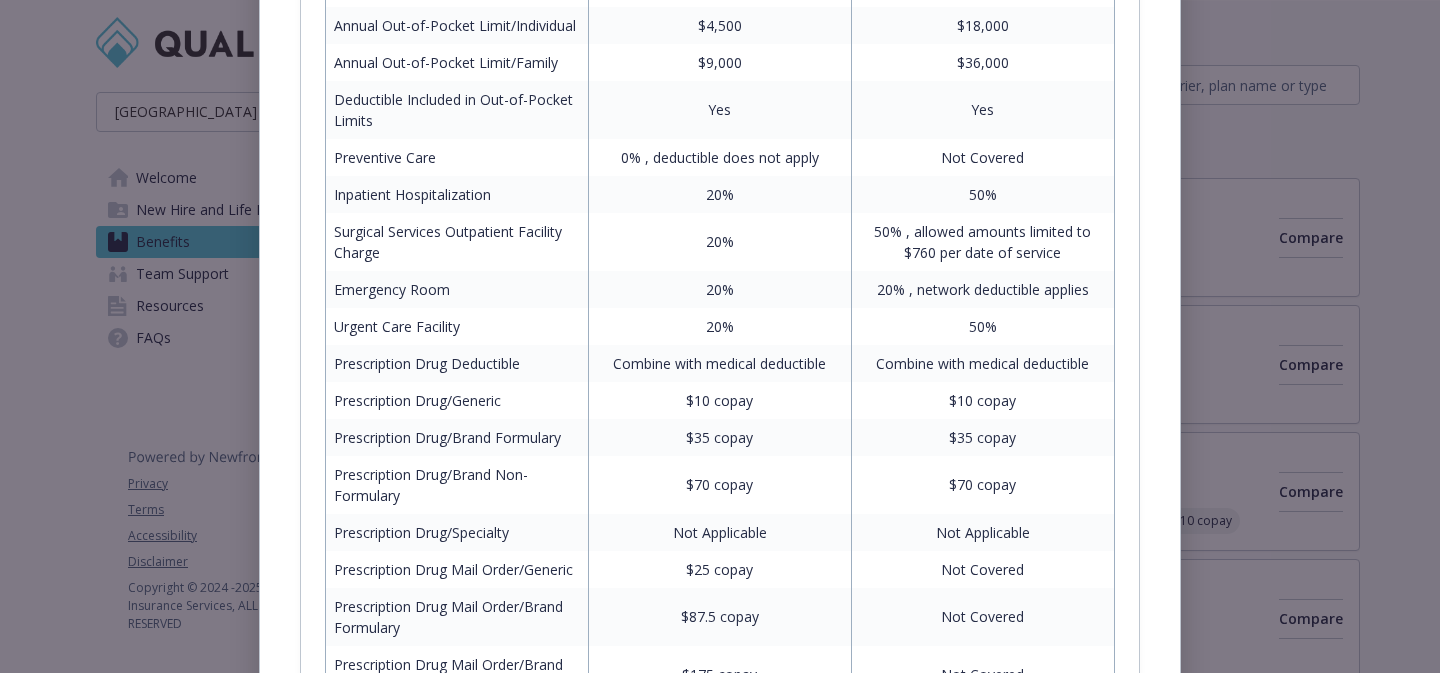 scroll, scrollTop: 1159, scrollLeft: 0, axis: vertical 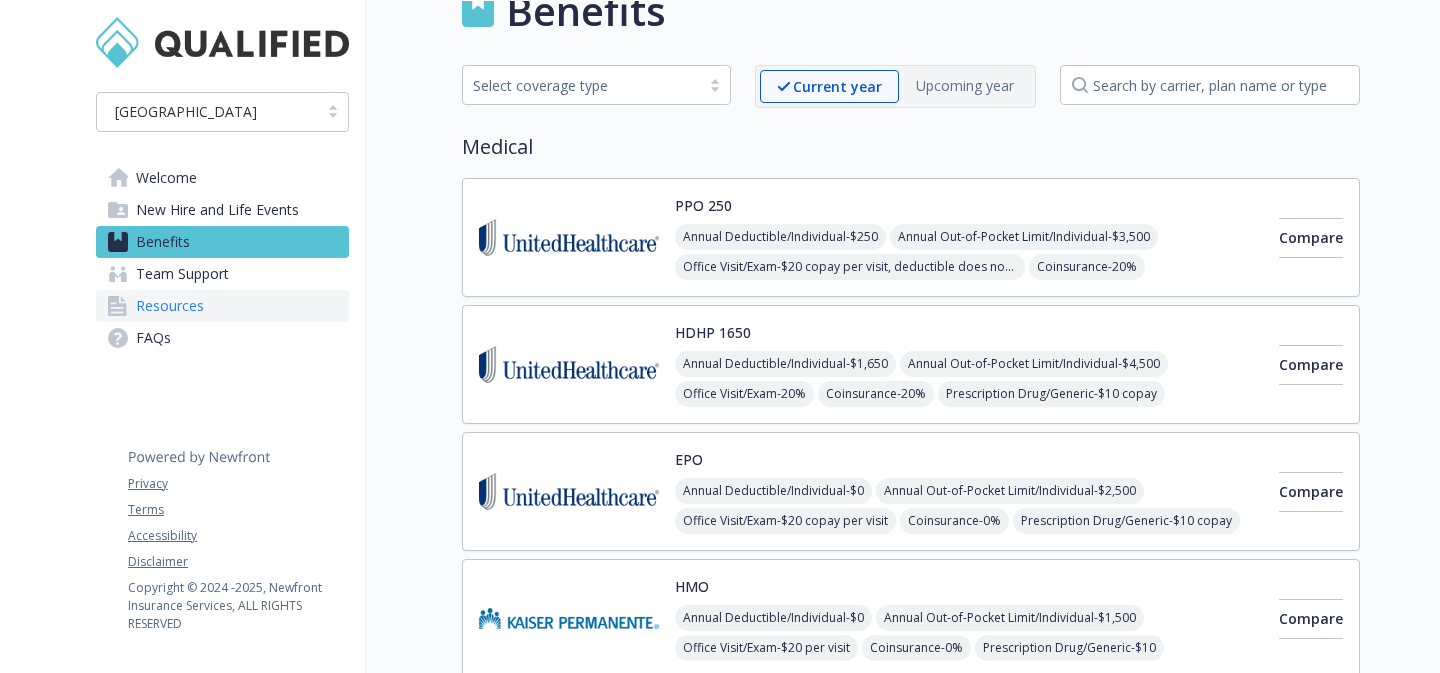click on "Resources" at bounding box center [170, 306] 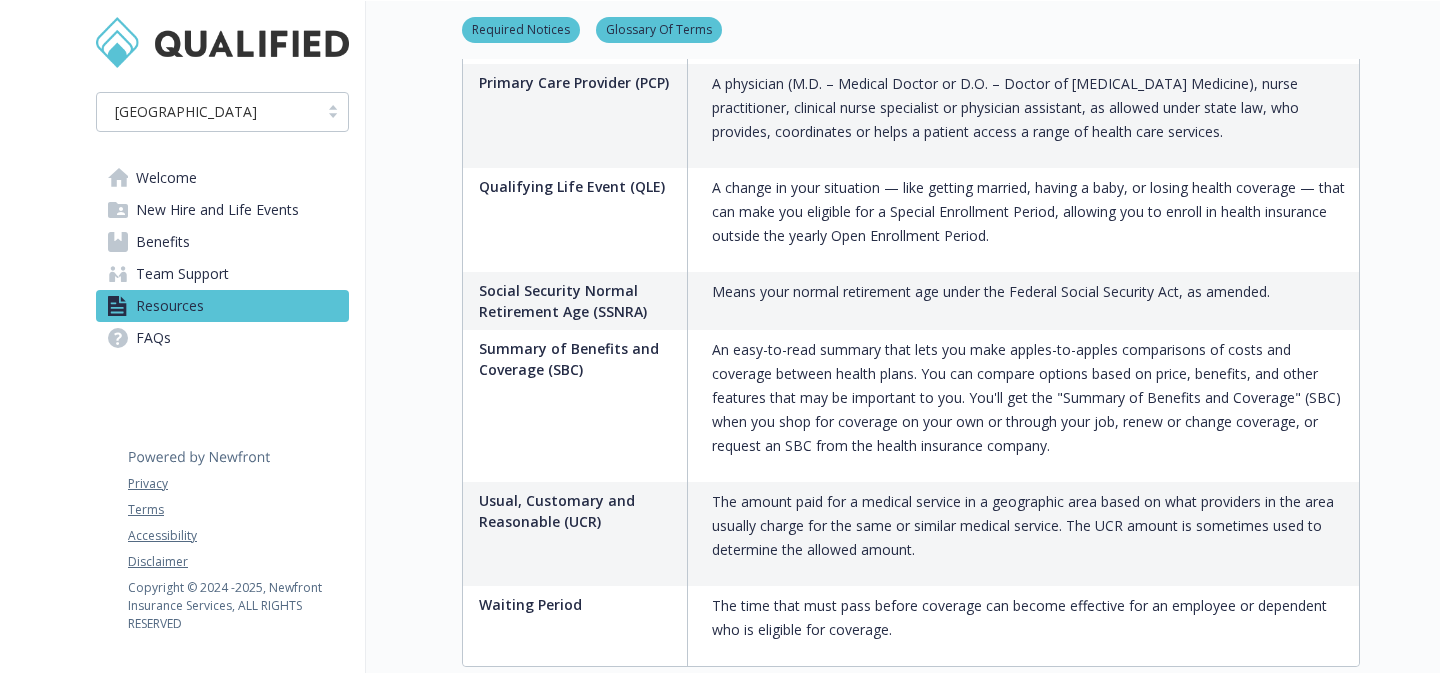 scroll, scrollTop: 3508, scrollLeft: 0, axis: vertical 